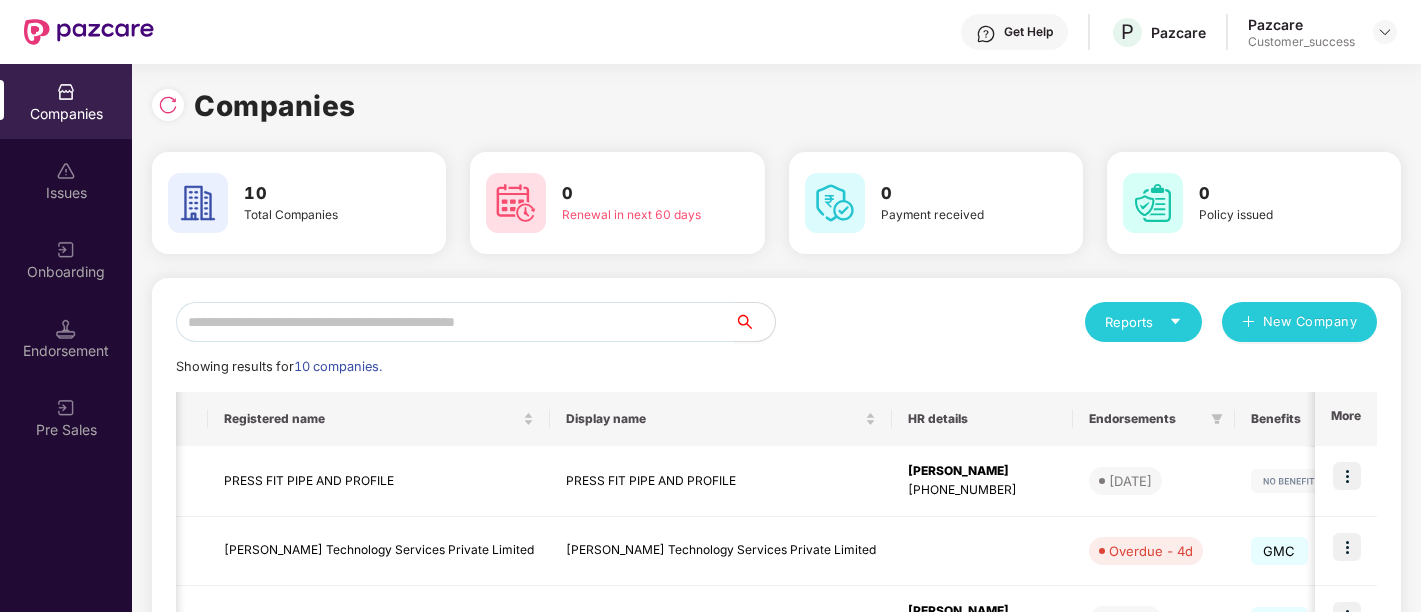scroll, scrollTop: 0, scrollLeft: 0, axis: both 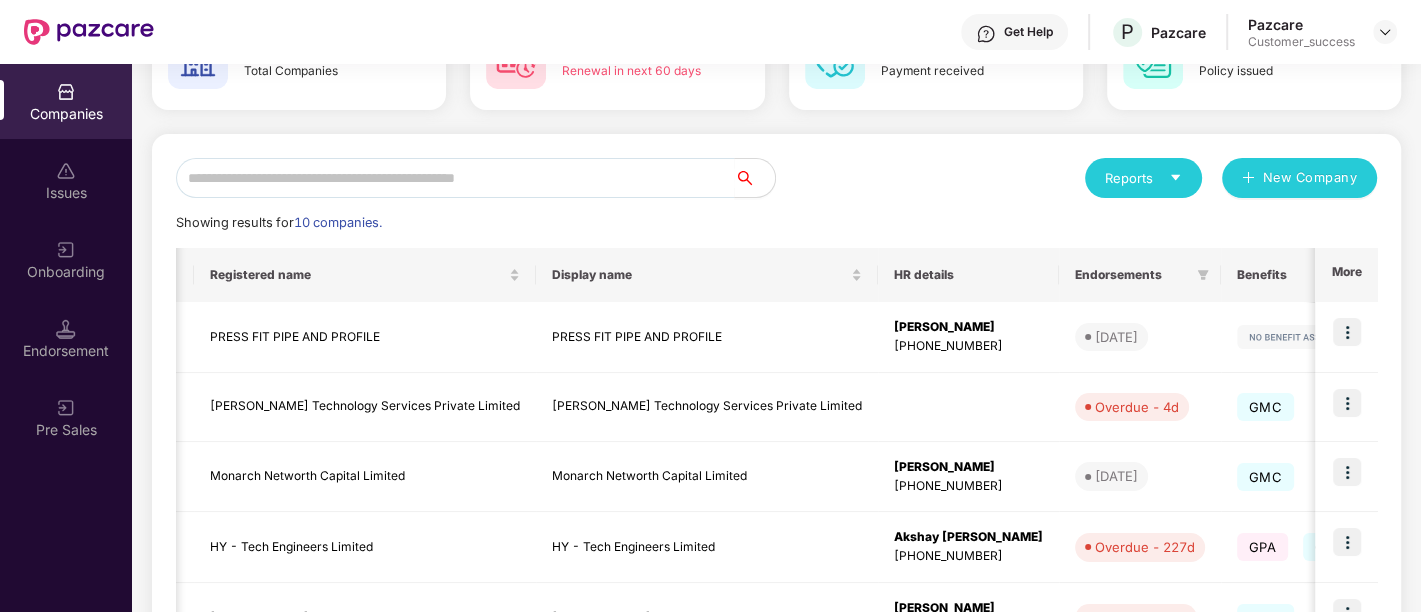 click on "Reports  New Company Showing results for  10 companies. Registered name Display name HR details Endorsements Benefits Earliest Renewal Issues Total Premium Ops Manager More                       PRESS FIT PIPE AND PROFILE PRESS FIT PIPE AND PROFILE [PERSON_NAME] [PHONE_NUMBER] [DATE] - 0 ₹0   [PERSON_NAME] Technology Services Private Limited  [PERSON_NAME] Technology Services Private Limited    Overdue - 4d GMC [DATE] 0 ₹1,73,285.36   Monarch Networth Capital Limited Monarch Networth Capital Limited [PERSON_NAME] [PERSON_NAME] [PHONE_NUMBER] [DATE] GMC [DATE] 0 ₹35,40,000 [PERSON_NAME] P B [EMAIL_ADDRESS][PERSON_NAME][DOMAIN_NAME] HY - Tech Engineers Limited HY - Tech Engineers Limited Akshay [PERSON_NAME] [PHONE_NUMBER] Overdue - 227d GPA GMC [DATE] 0 ₹36,19,650 [PERSON_NAME] [PERSON_NAME][EMAIL_ADDRESS][PERSON_NAME][DOMAIN_NAME] [PERSON_NAME] FINANCE PRIVATE LIMITED [PERSON_NAME] FINANCE PRIVATE LIMITED [PERSON_NAME] [PHONE_NUMBER] Overdue - 12d GMC [DATE] 0 ₹39,74,406.38   [DOMAIN_NAME] [DOMAIN_NAME] [PERSON_NAME]  [PHONE_NUMBER] GMC 0 GPA 0" at bounding box center (776, 618) 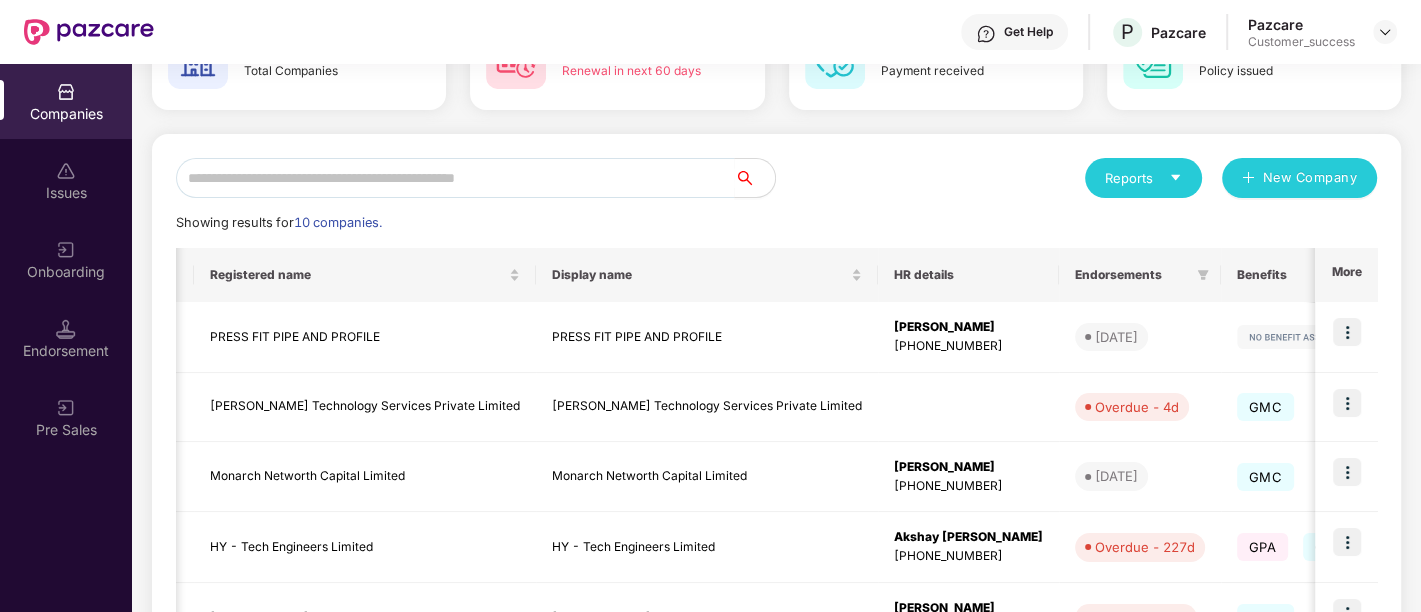 scroll, scrollTop: 647, scrollLeft: 0, axis: vertical 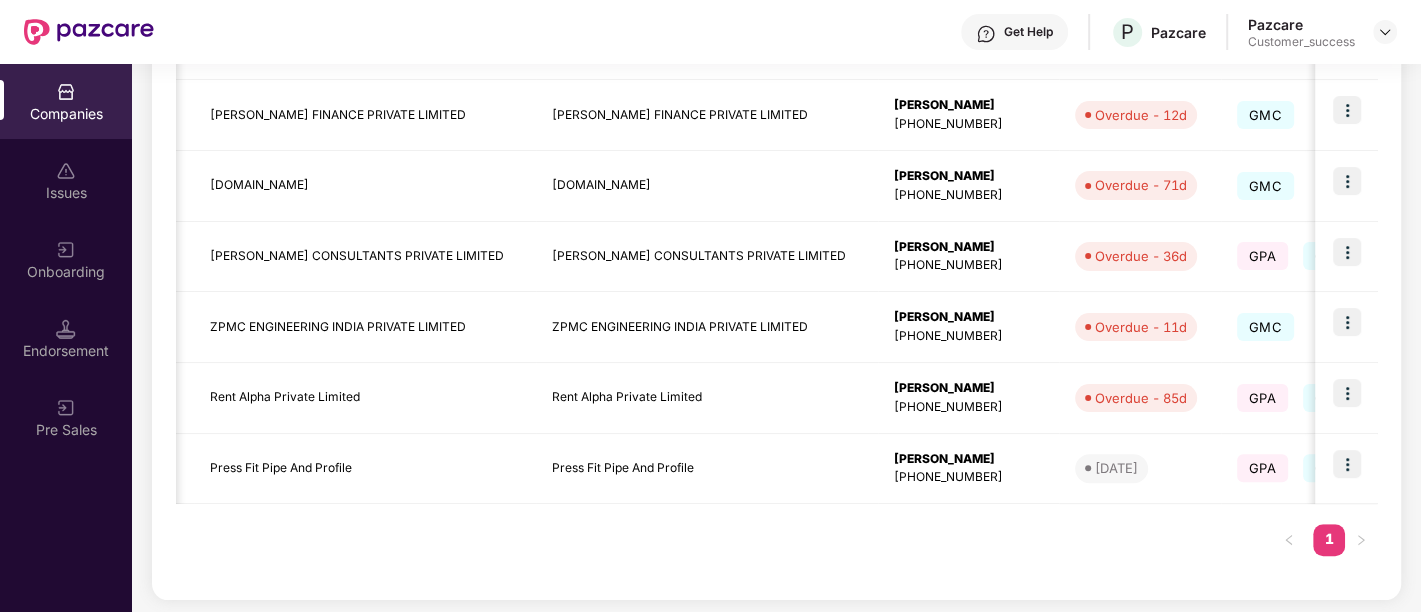 click on "Get Help P Pazcare Pazcare Customer_success" at bounding box center (775, 32) 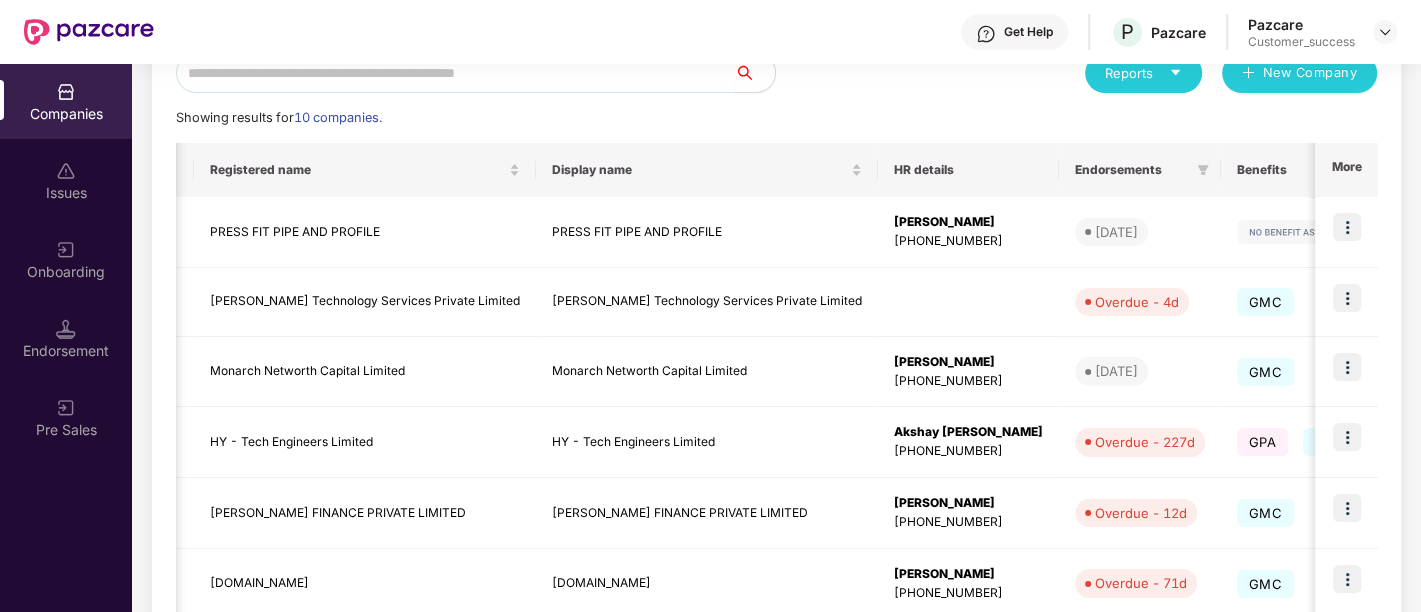 scroll, scrollTop: 237, scrollLeft: 0, axis: vertical 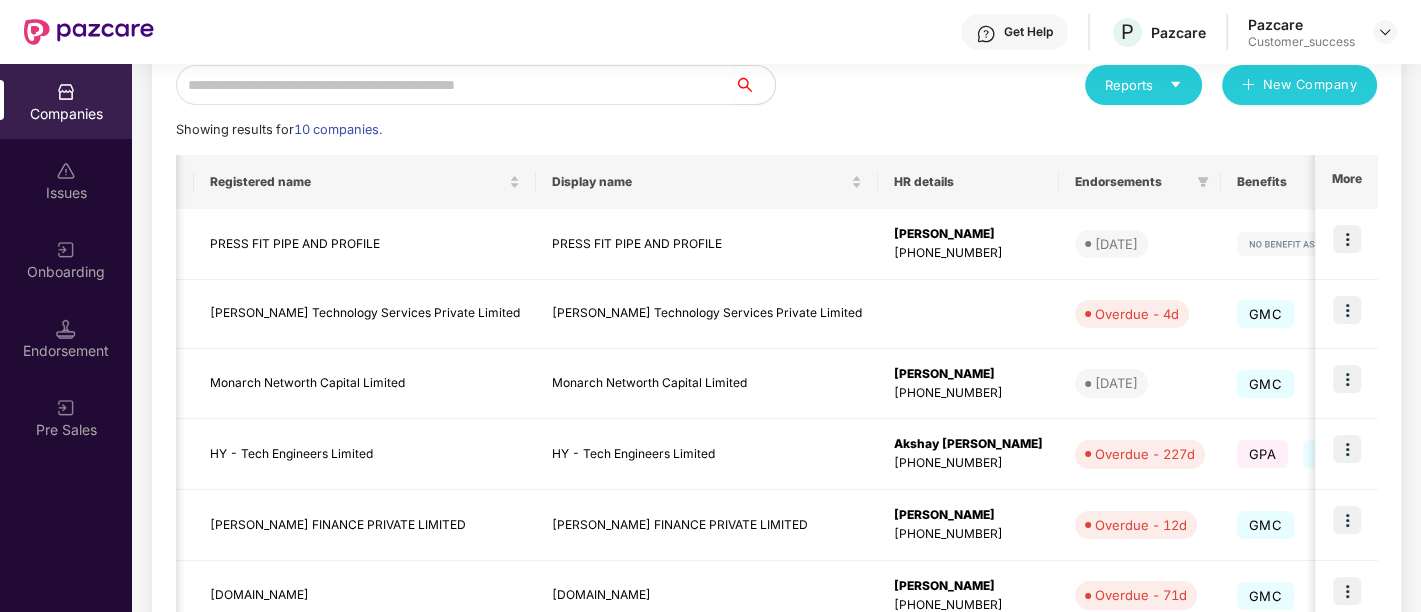 click on "Showing results for  10 companies." 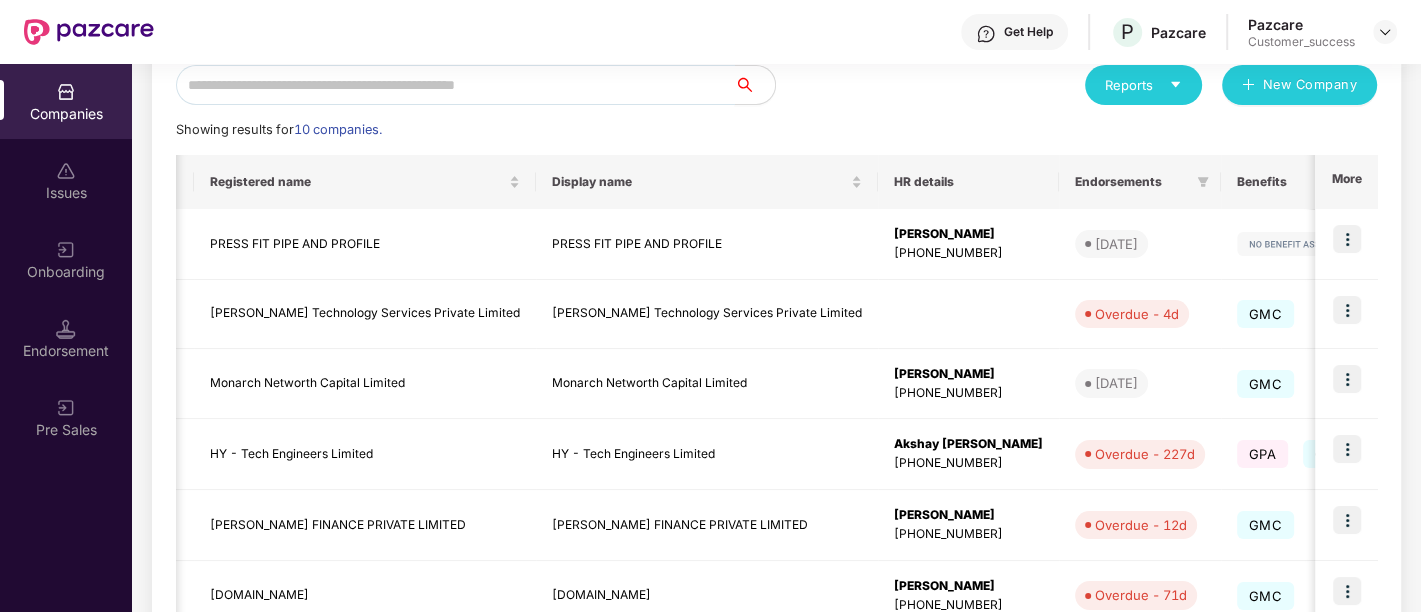 click at bounding box center (455, 85) 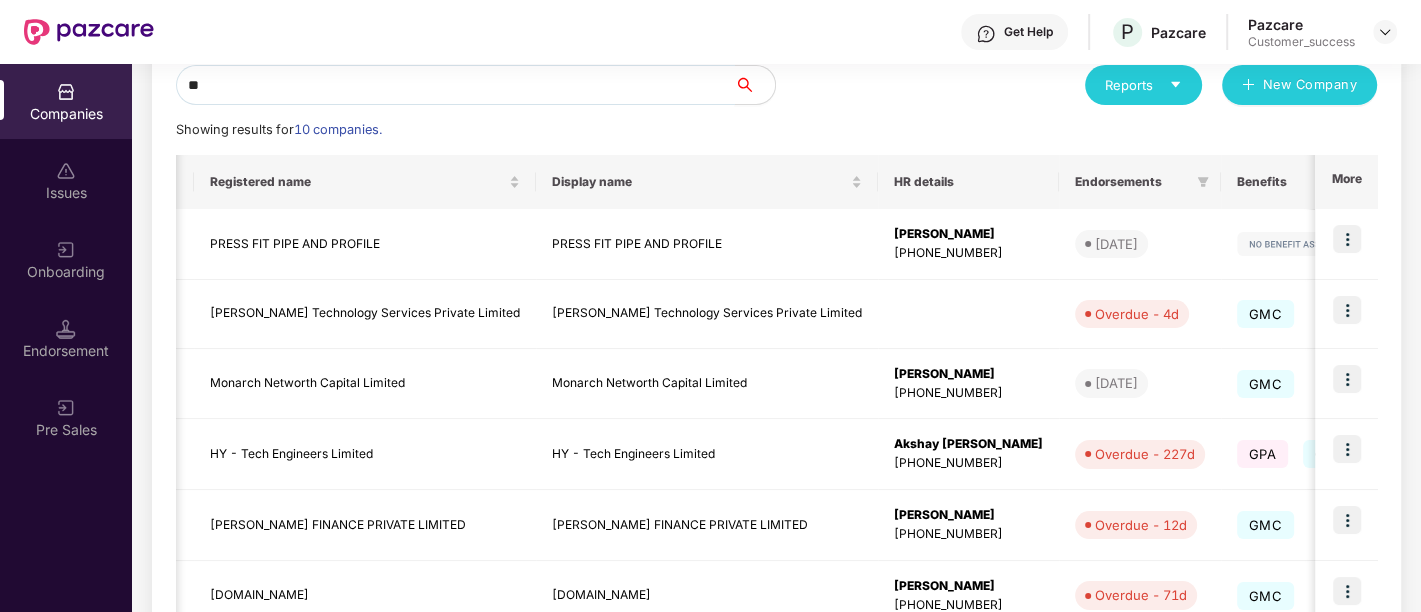 scroll, scrollTop: 15, scrollLeft: 0, axis: vertical 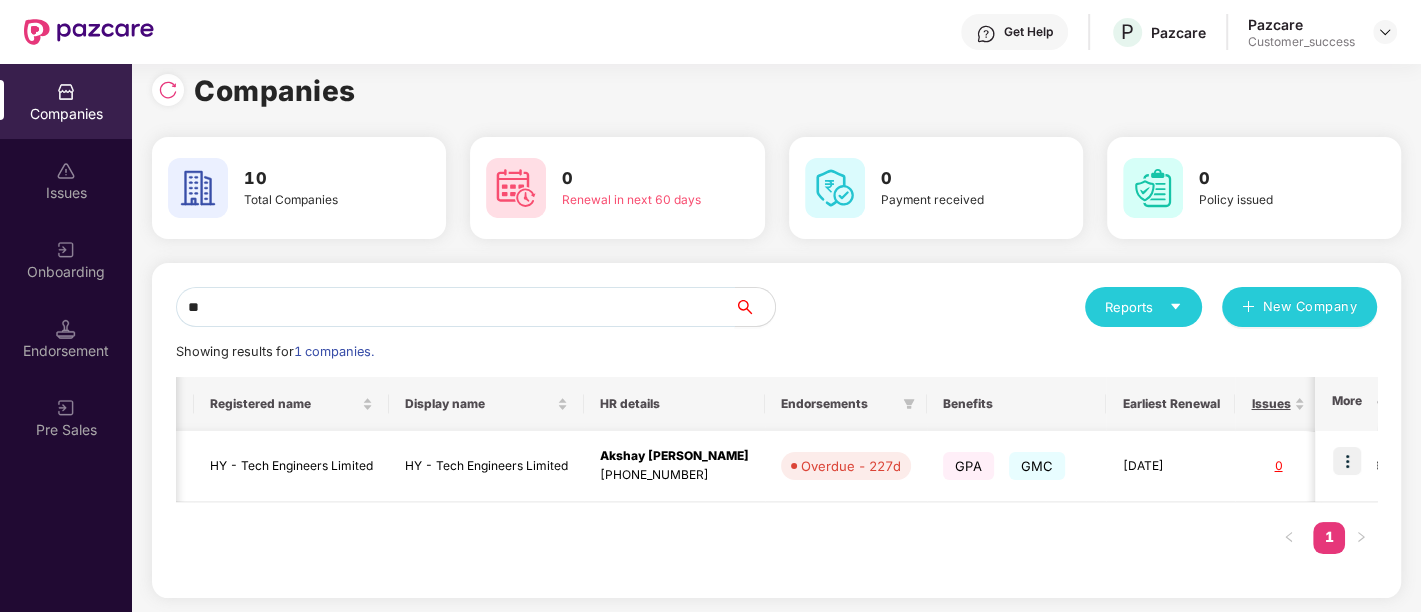 type on "**" 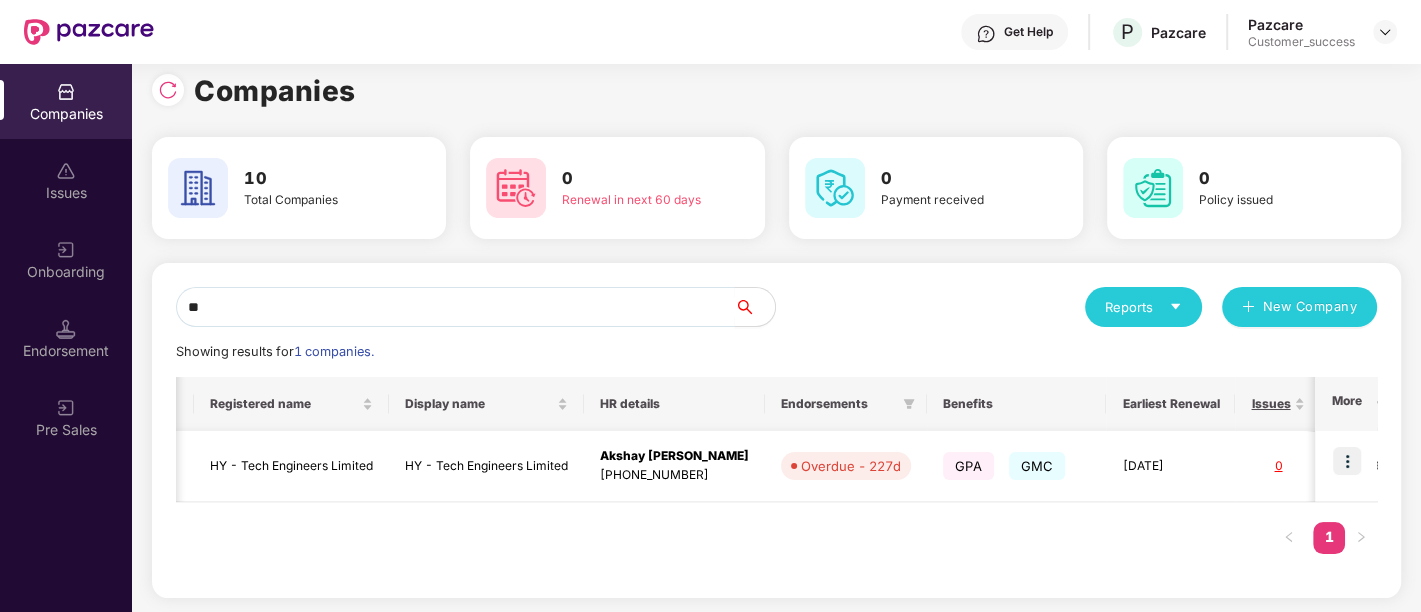 click on "GPA GMC" at bounding box center [1016, 466] 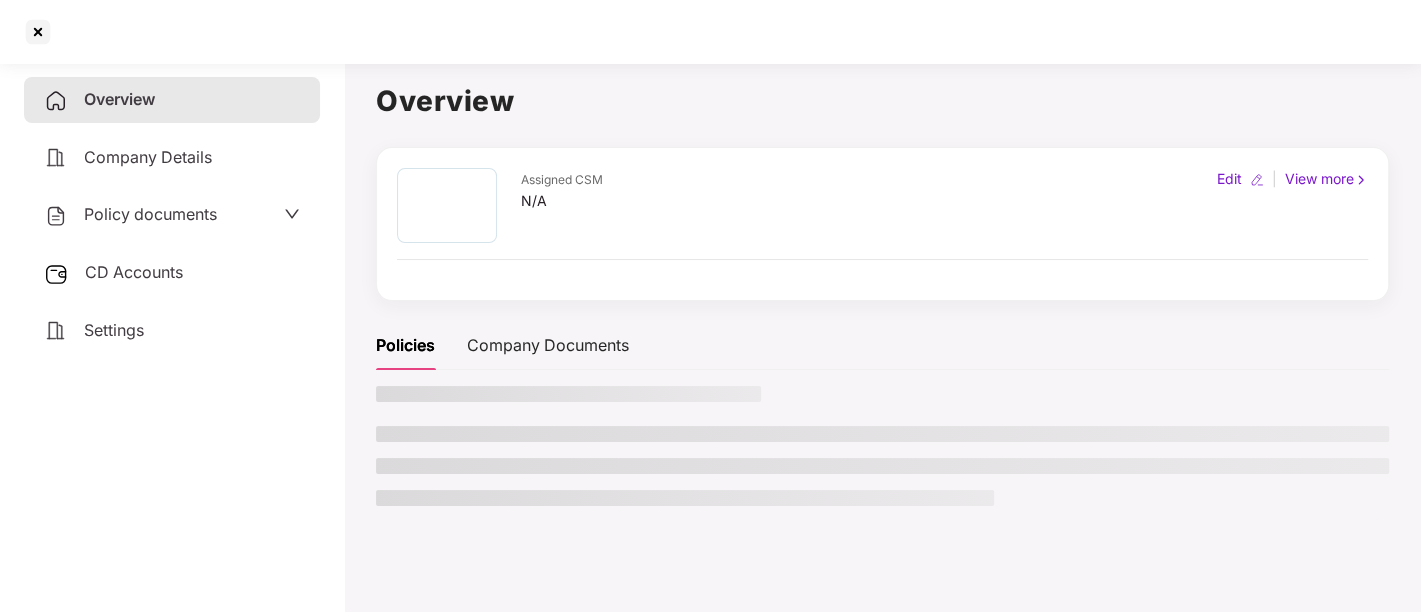 click at bounding box center [882, 466] 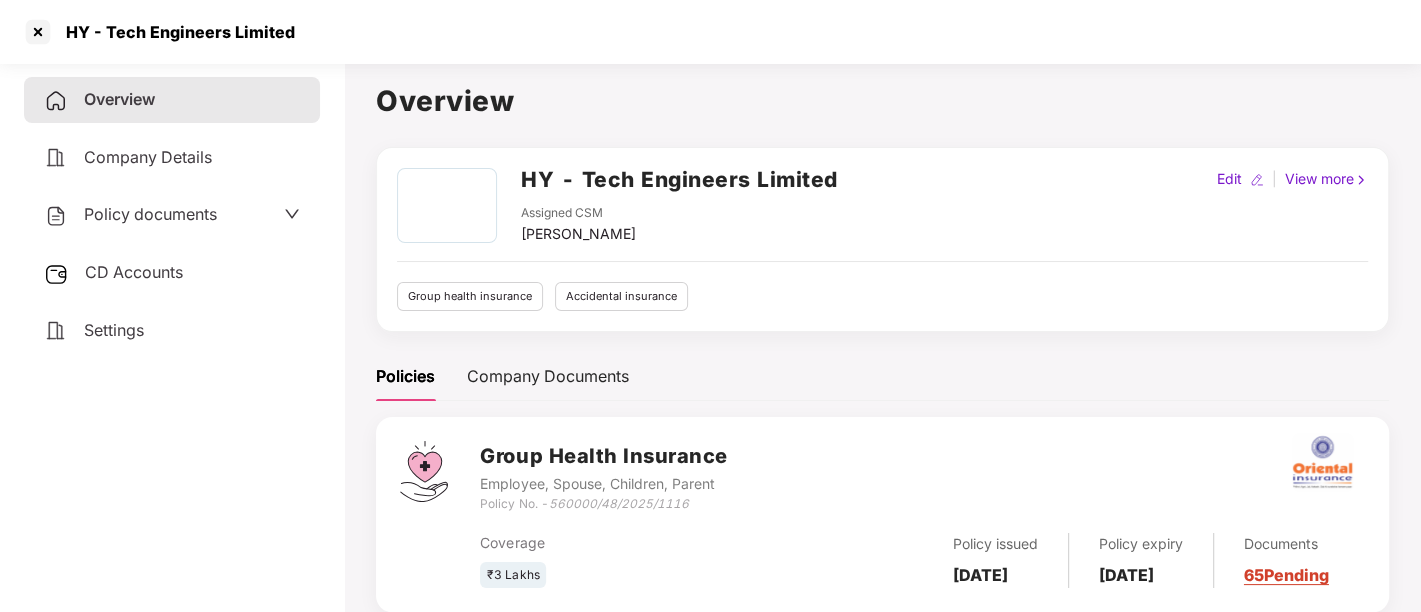 click on "Policy documents" at bounding box center [172, 215] 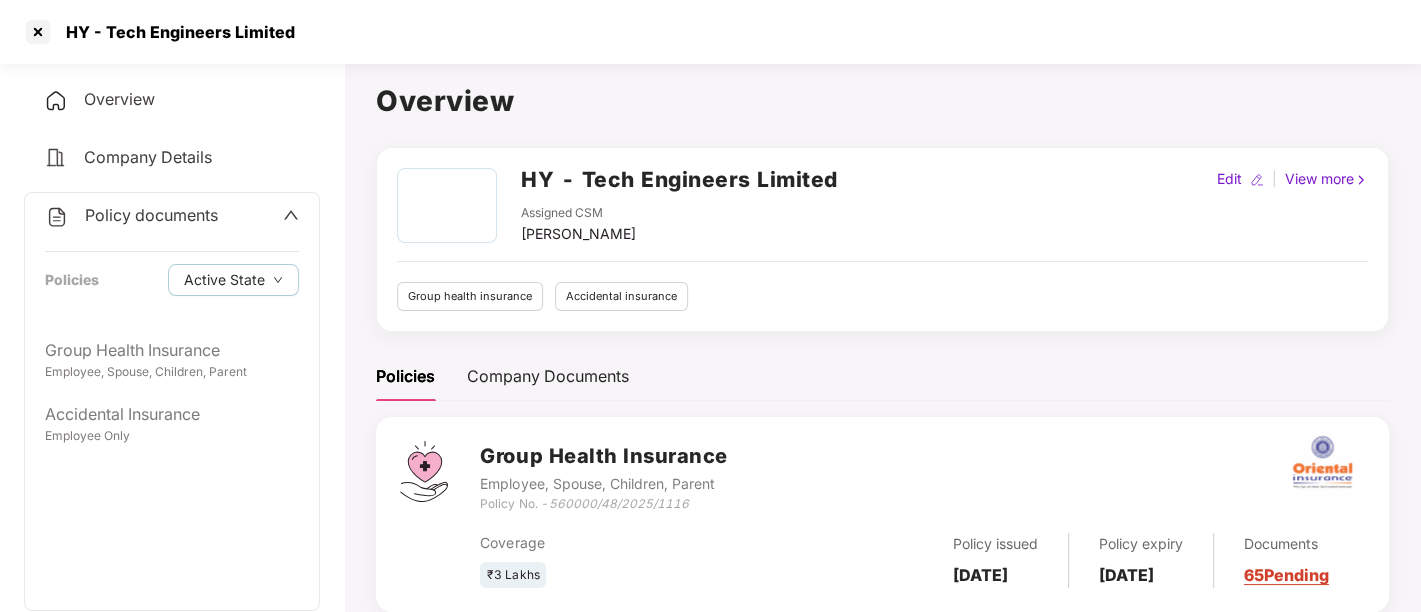 click on "Policy documents" at bounding box center (172, 216) 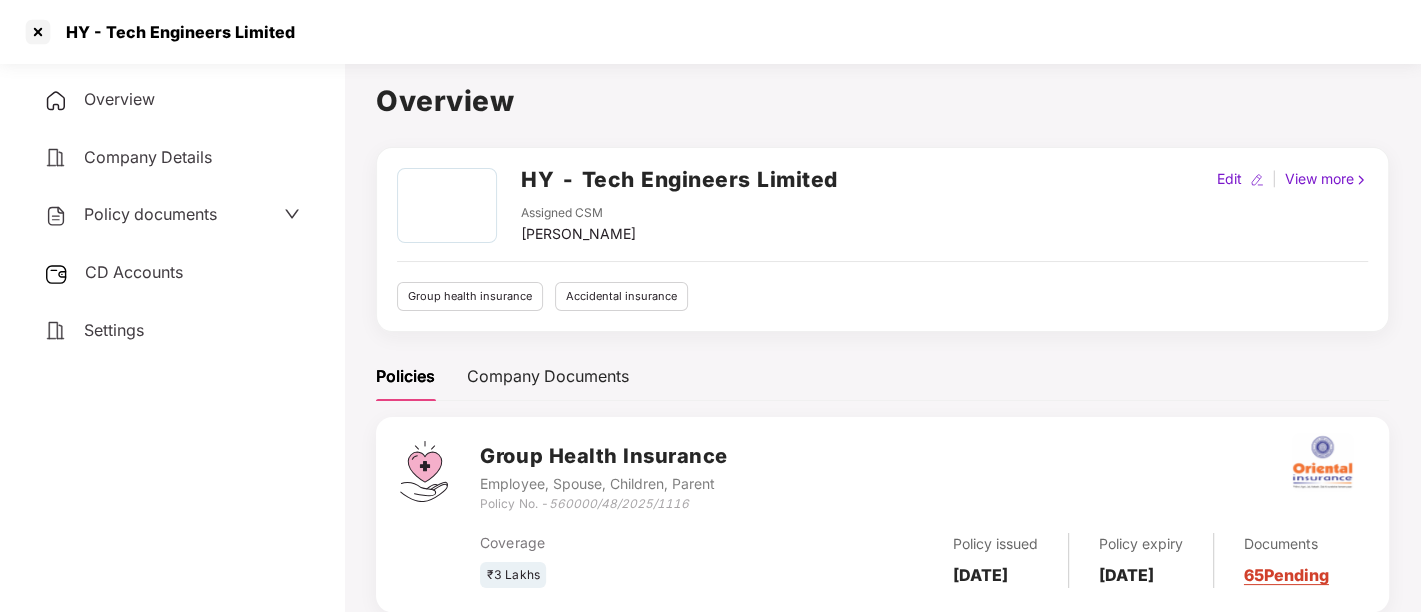 click 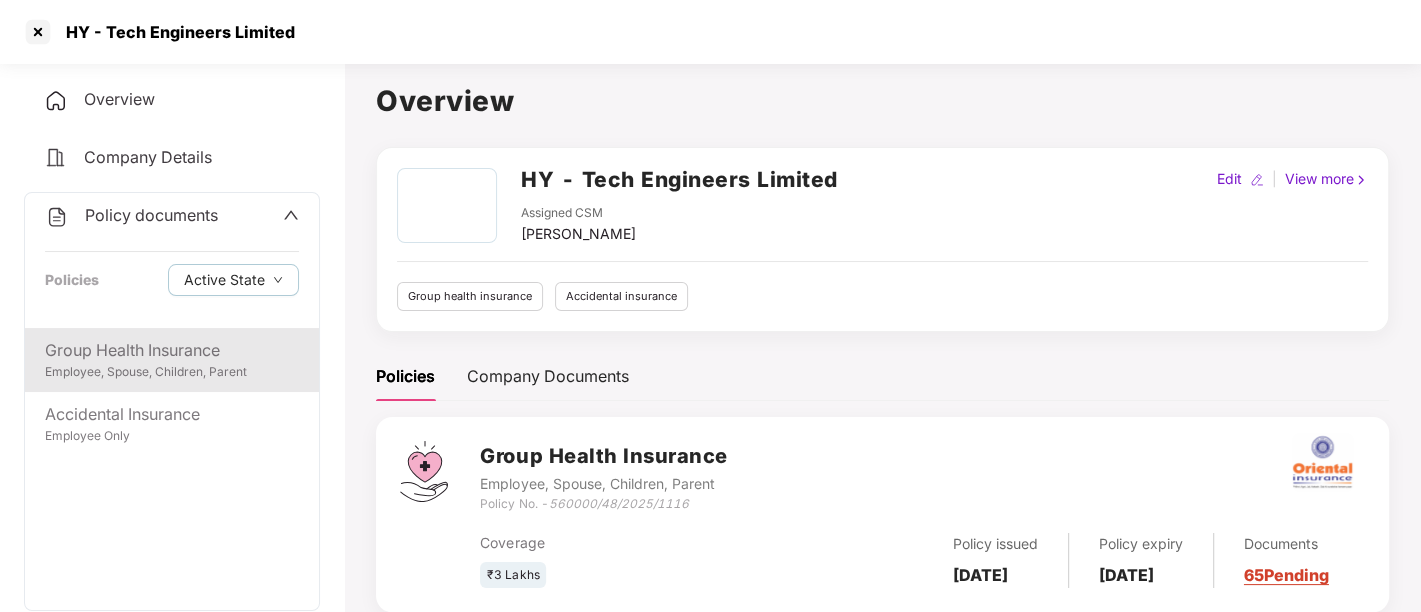 click on "Group Health Insurance" at bounding box center [172, 350] 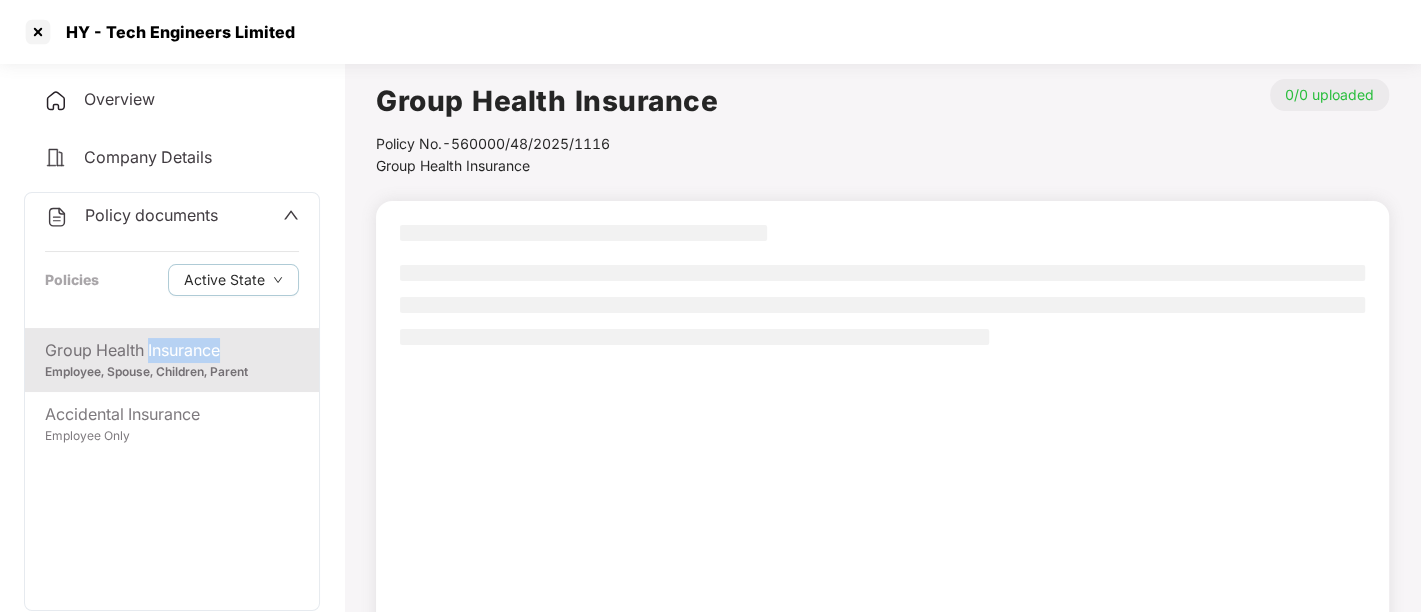 click on "Group Health Insurance" at bounding box center [172, 350] 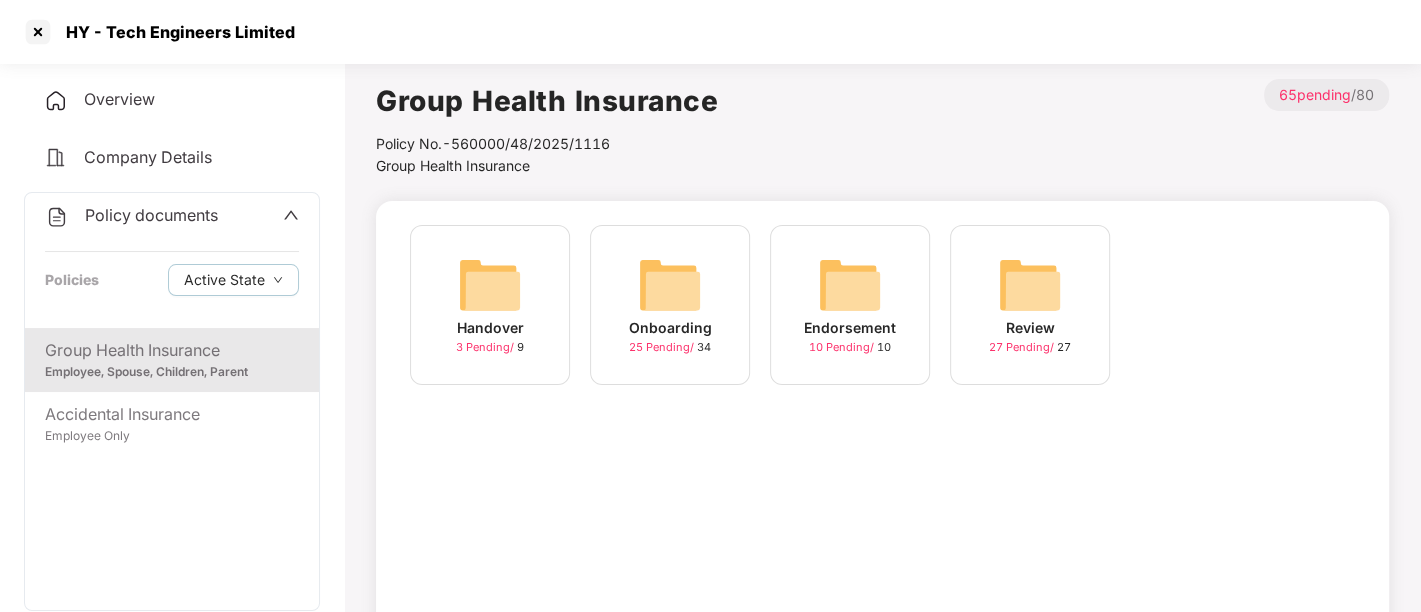 click on "Onboarding" at bounding box center [670, 328] 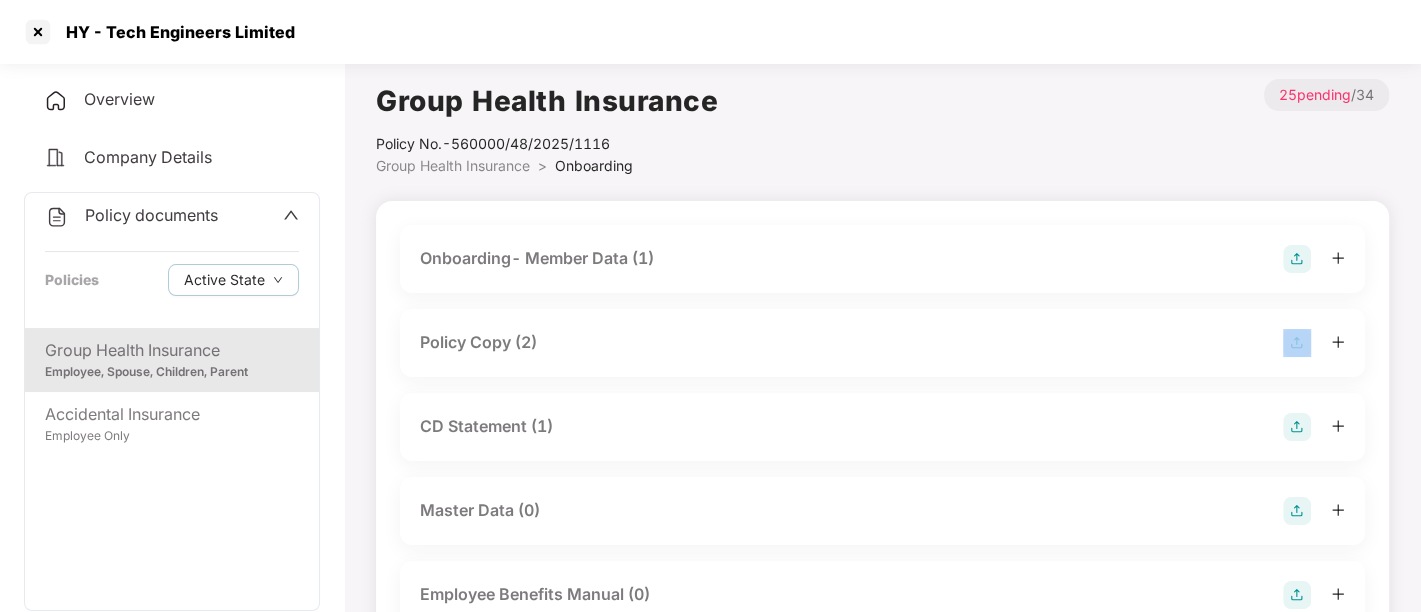 click on "Policy Copy (2)" at bounding box center (882, 343) 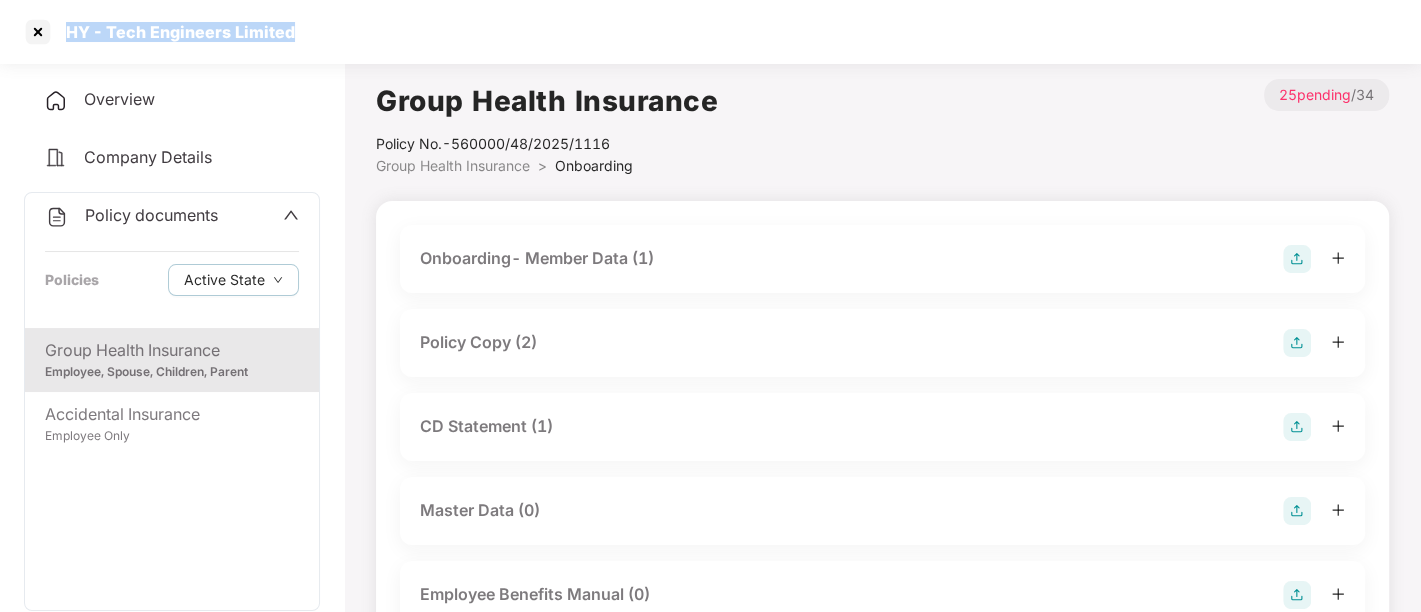 drag, startPoint x: 295, startPoint y: 34, endPoint x: 67, endPoint y: 30, distance: 228.03508 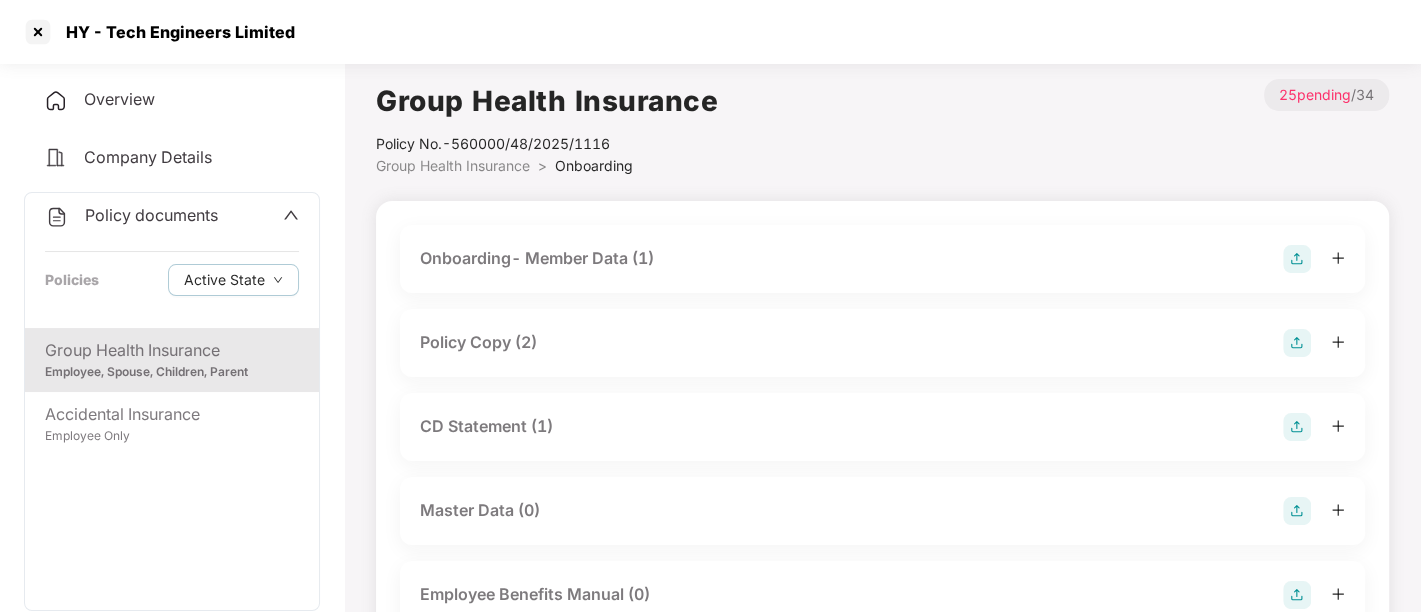 click on "Policy Copy (2)" at bounding box center [882, 343] 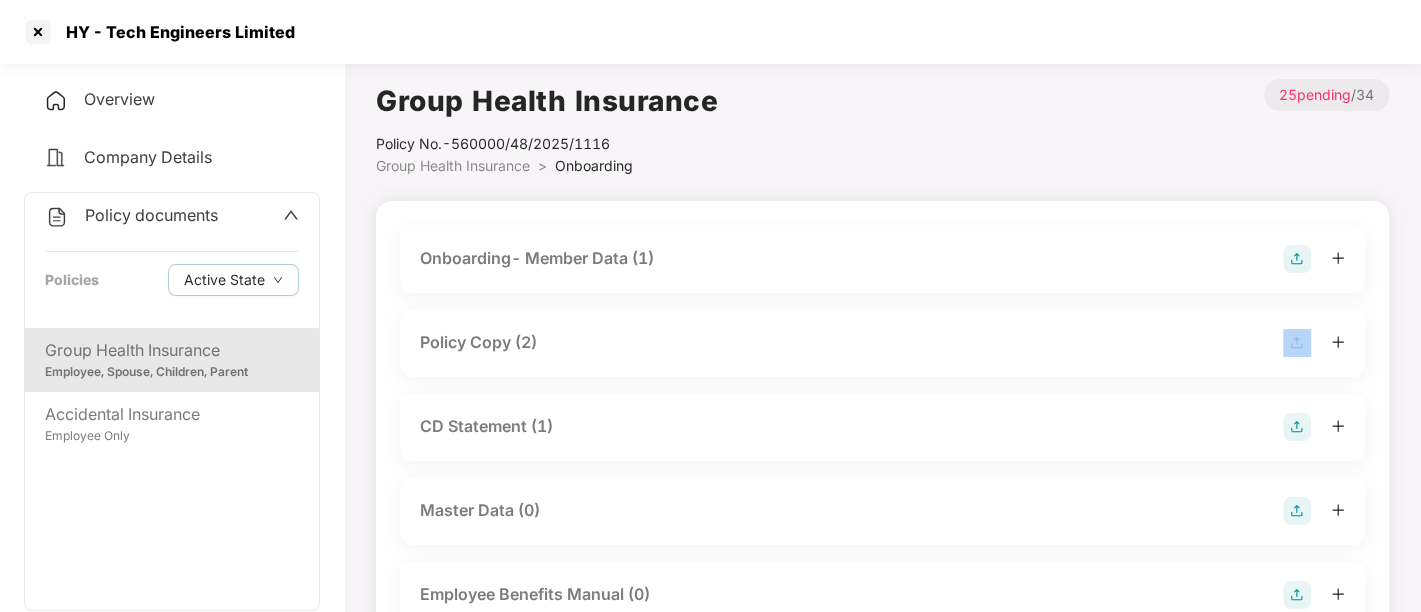 click on "Policy Copy (2)" at bounding box center (882, 343) 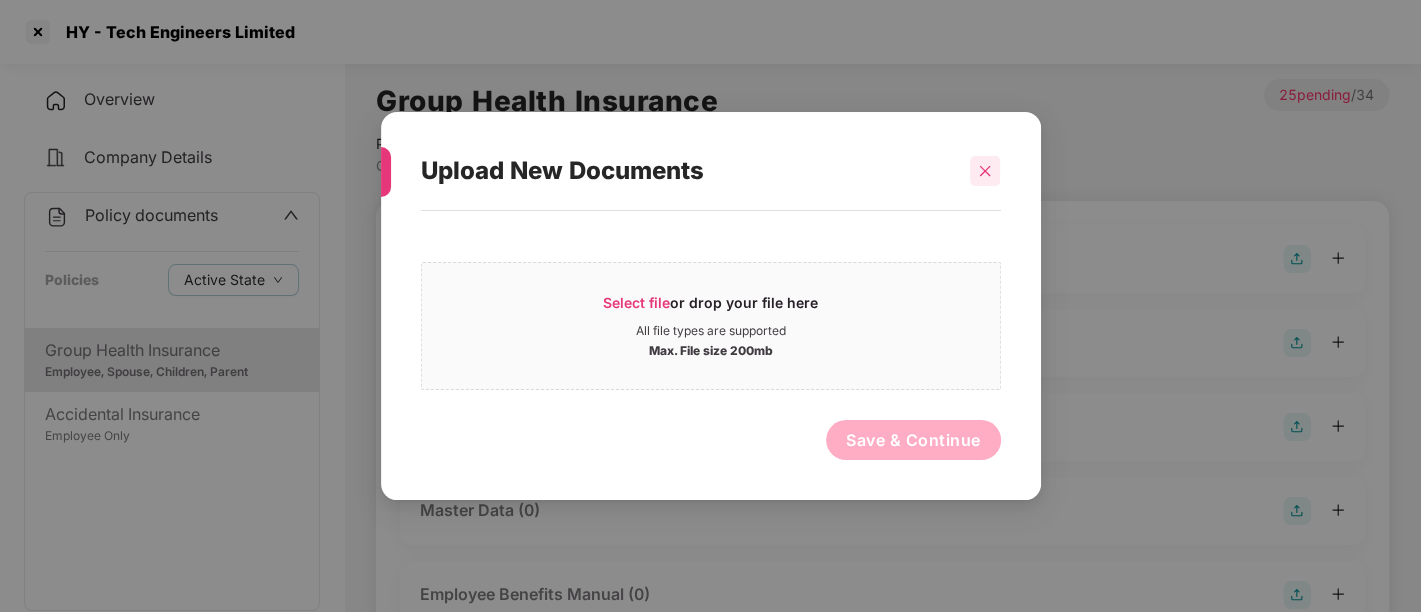 click 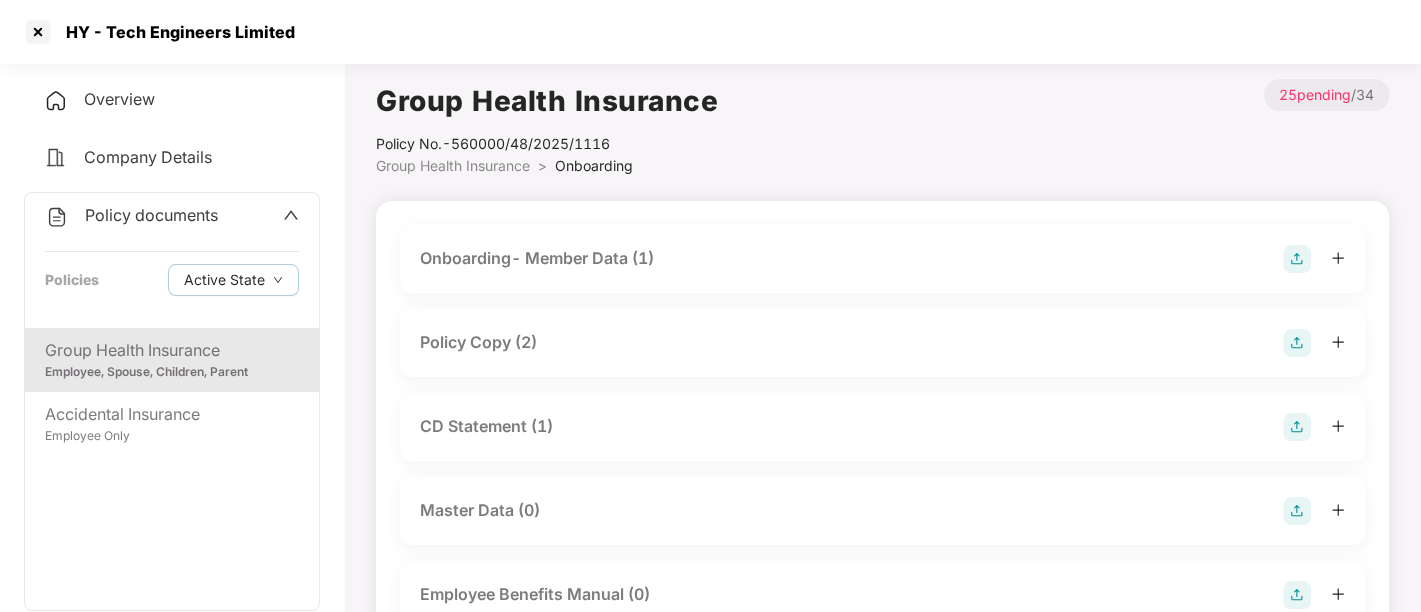 click on "Policy Copy (2)" at bounding box center [882, 343] 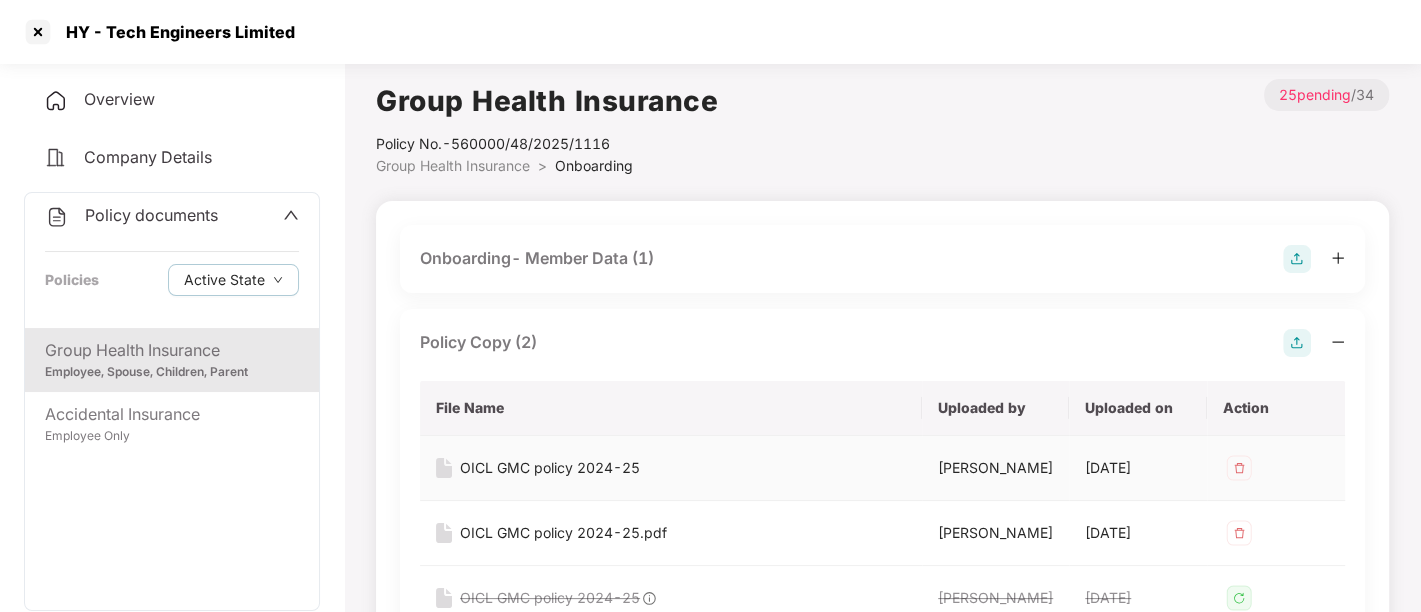 click on "OICL GMC policy 2024-25" at bounding box center (550, 468) 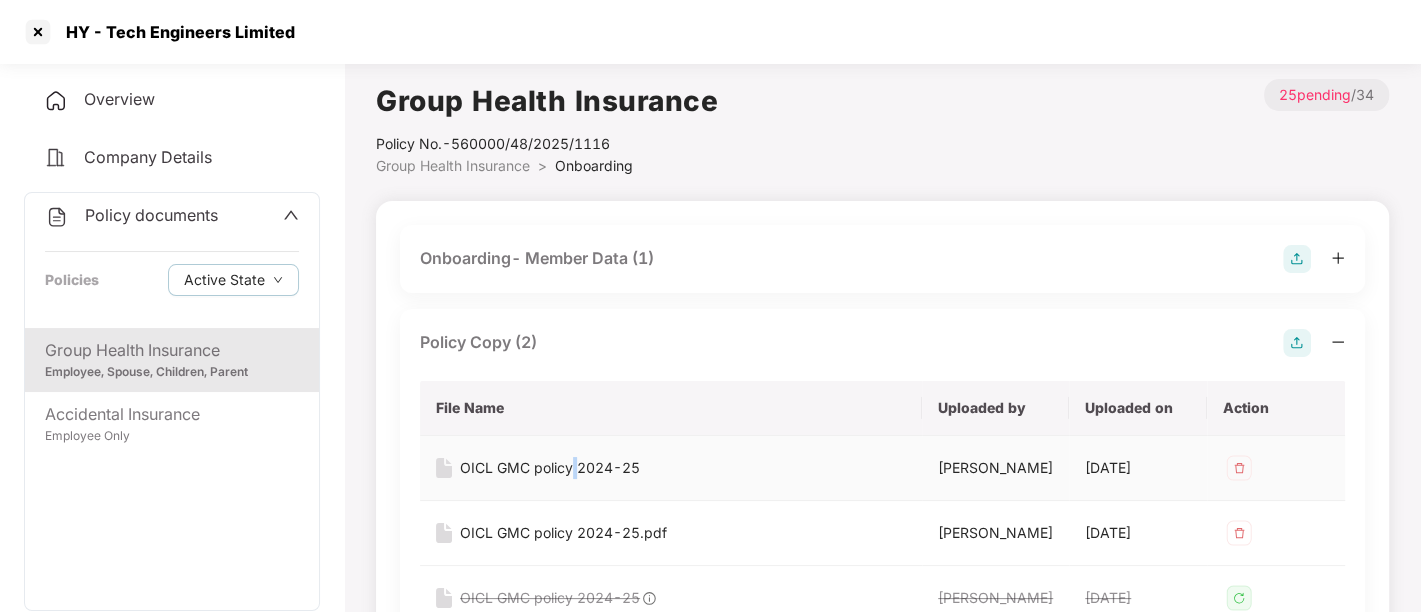 click on "OICL GMC policy 2024-25" at bounding box center (550, 468) 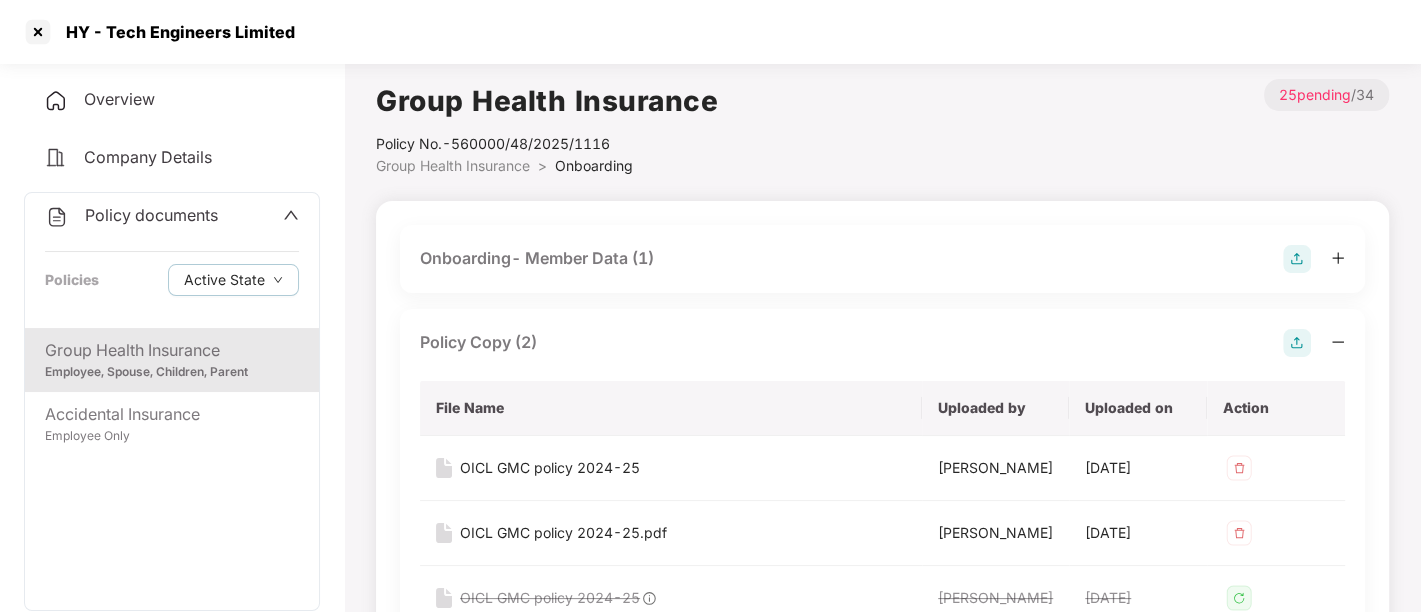 click on "Onboarding- Member Data (1)" at bounding box center [882, 259] 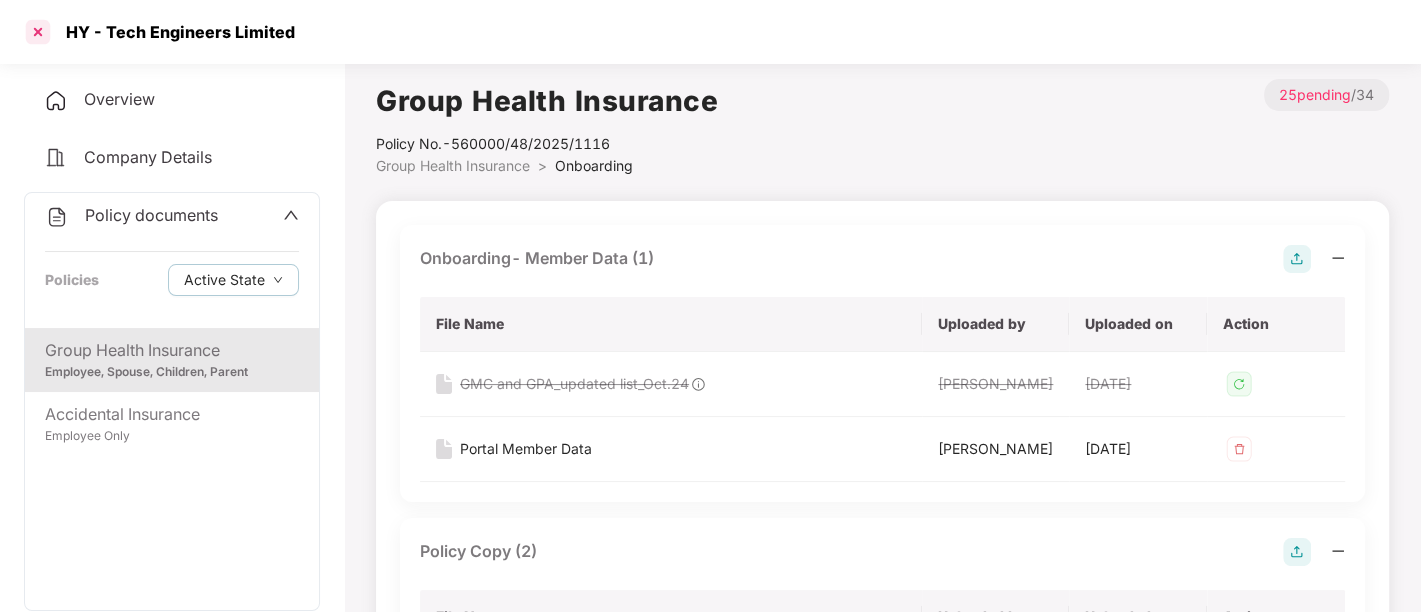 click at bounding box center [38, 32] 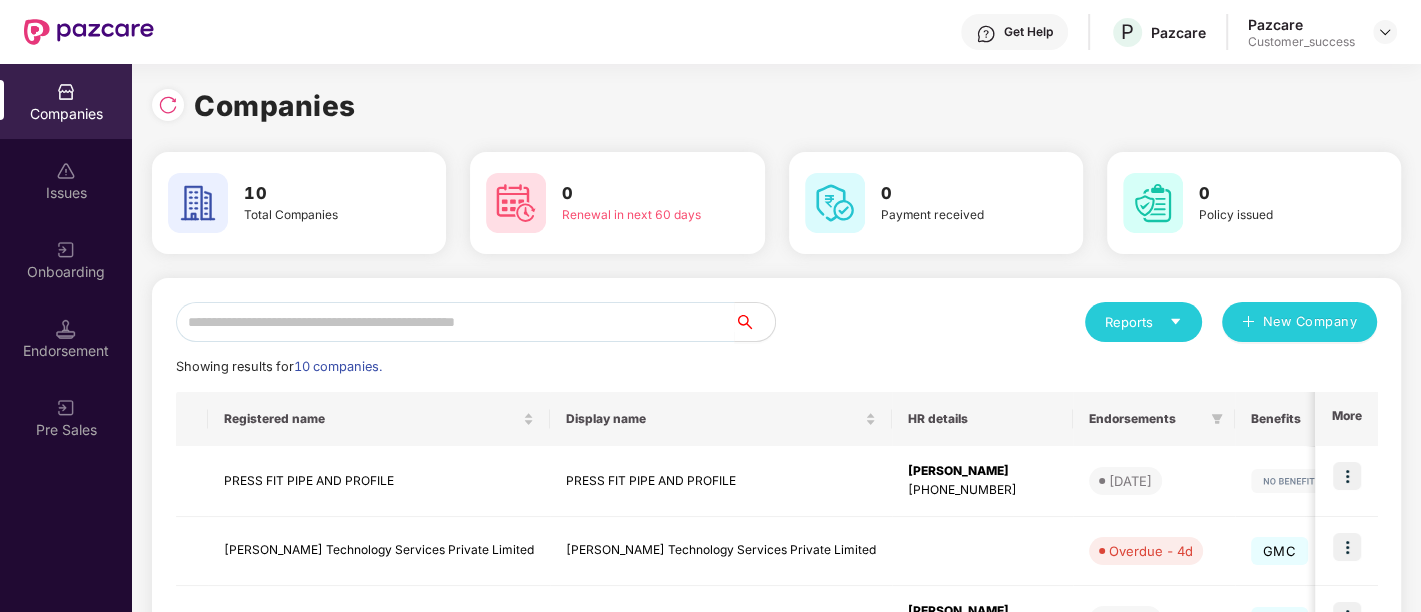 click on "Reports  New Company" at bounding box center [1077, 322] 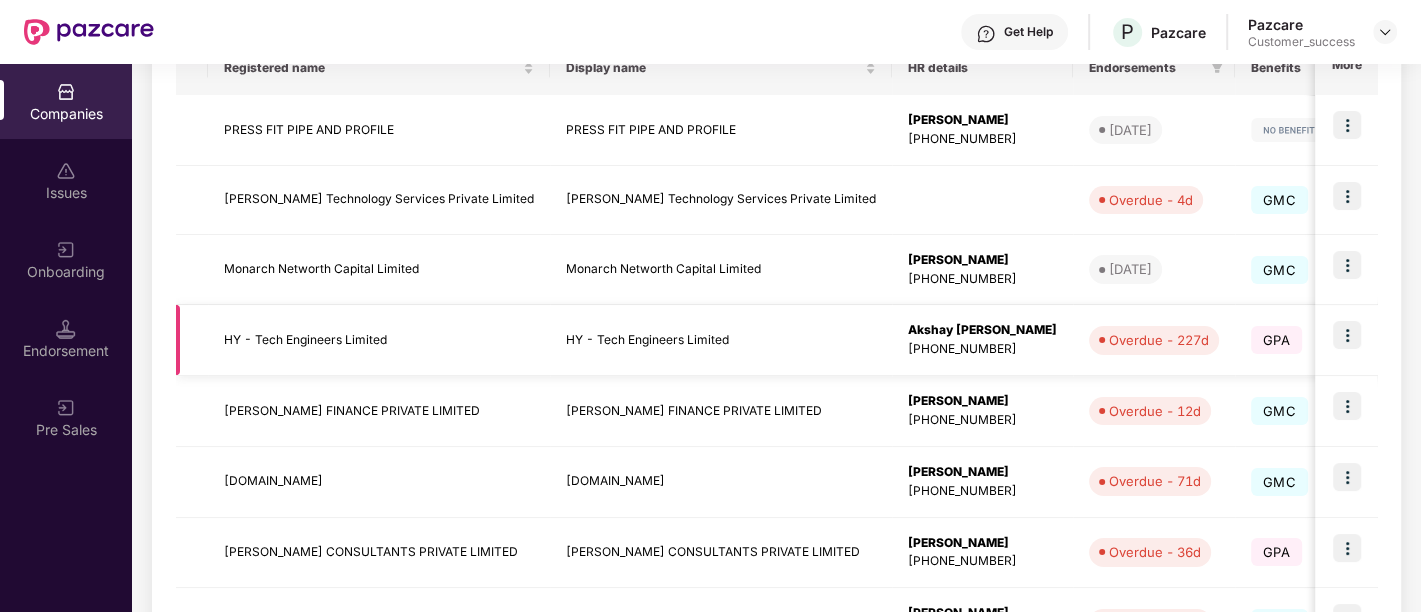 click at bounding box center (1347, 335) 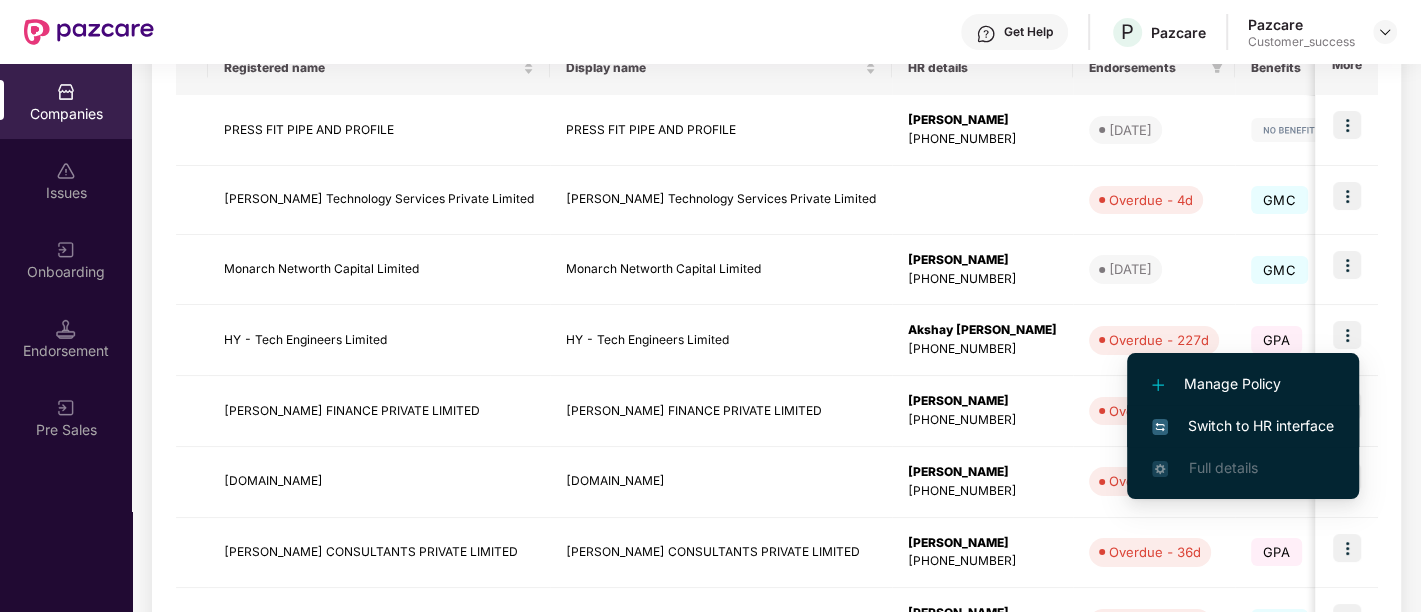 click on "Switch to HR interface" at bounding box center (1243, 426) 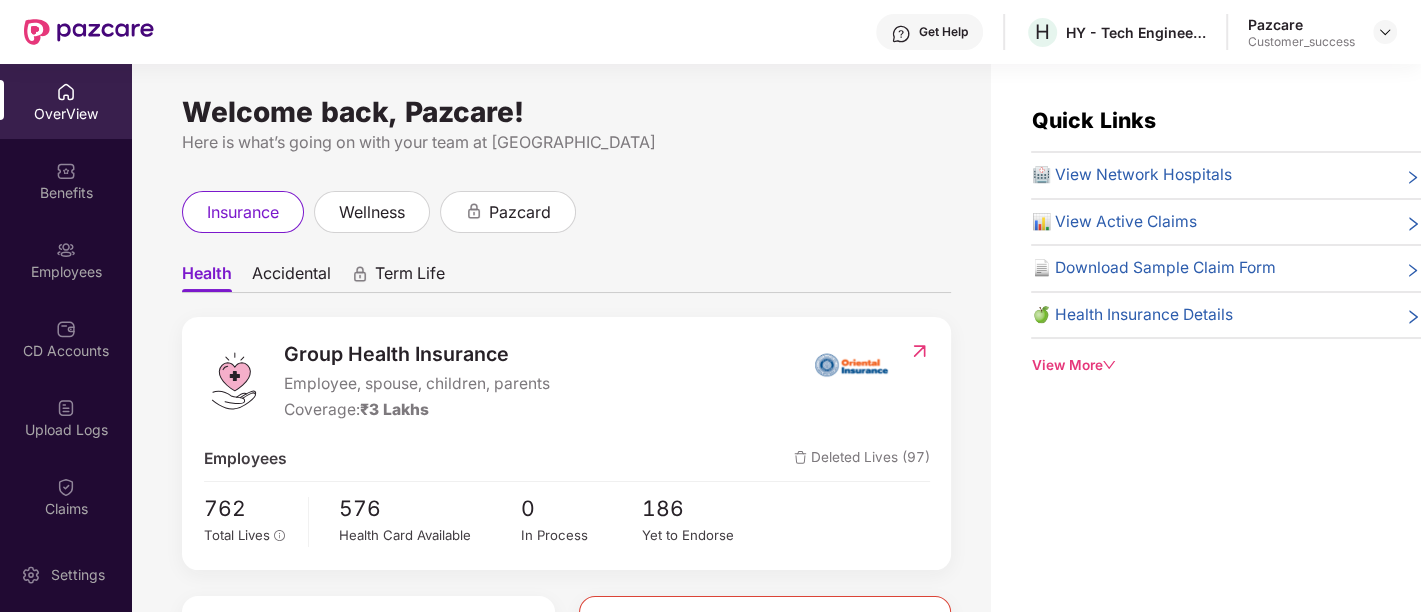 click on "Welcome back, Pazcare!  Here is what’s going on with your team at Pazcare    insurance   wellness   pazcard   Health   Accidental   Term Life Group Health Insurance Employee, spouse, children, parents Coverage:  ₹3 Lakhs Employees   Deleted Lives (97) 762 Total Lives 576 Health Card Available 0 In Process 186 Yet to Endorse Premium ₹35,25,250 Total Paid Premium Low CD Balance Update CD ₹94,400 Available CD Balance Claim Update Total Claims Raised 53 Initiated Claims (47) In Process 1 Approved 7 IR Raised 4 Rejected 2 Settled 30 Closed 3 Uninitiated Claims (6)" at bounding box center (561, 350) 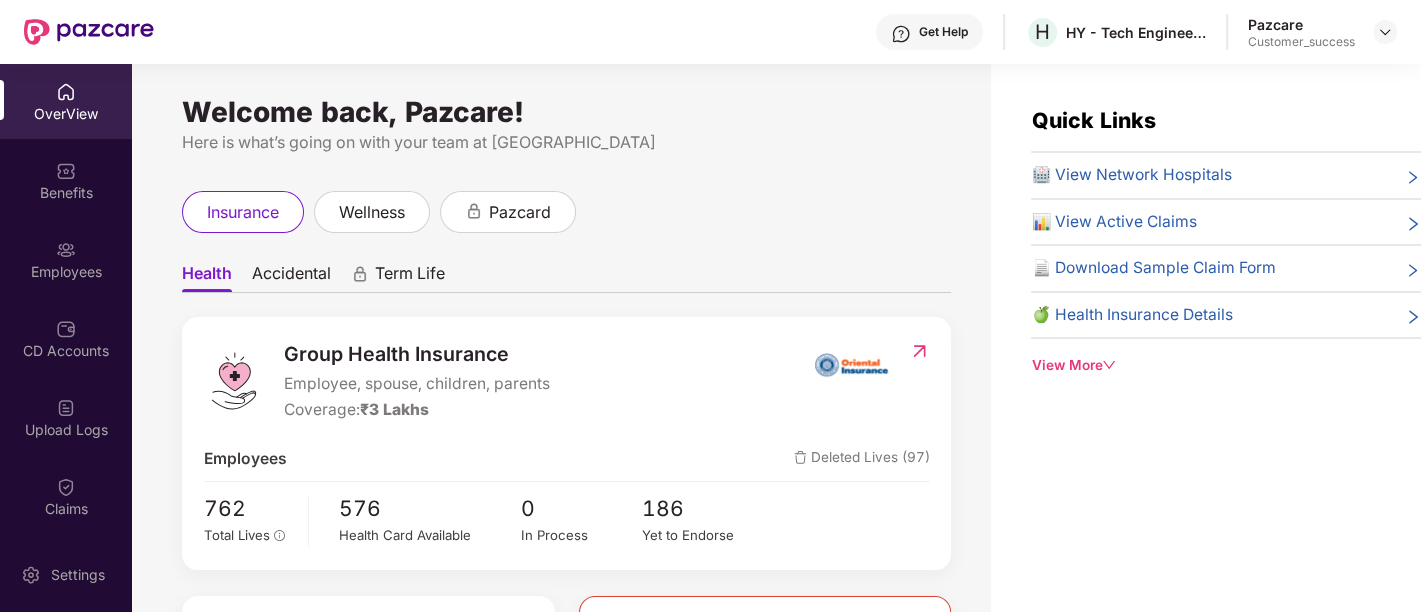 click on "Welcome back, Pazcare!  Here is what’s going on with your team at Pazcare    insurance   wellness   pazcard   Health   Accidental   Term Life Group Health Insurance Employee, spouse, children, parents Coverage:  ₹3 Lakhs Employees   Deleted Lives (97) 762 Total Lives 576 Health Card Available 0 In Process 186 Yet to Endorse Premium ₹35,25,250 Total Paid Premium Low CD Balance Update CD ₹94,400 Available CD Balance Claim Update Total Claims Raised 53 Initiated Claims (47) In Process 1 Approved 7 IR Raised 4 Rejected 2 Settled 30 Closed 3 Uninitiated Claims (6)" at bounding box center (561, 350) 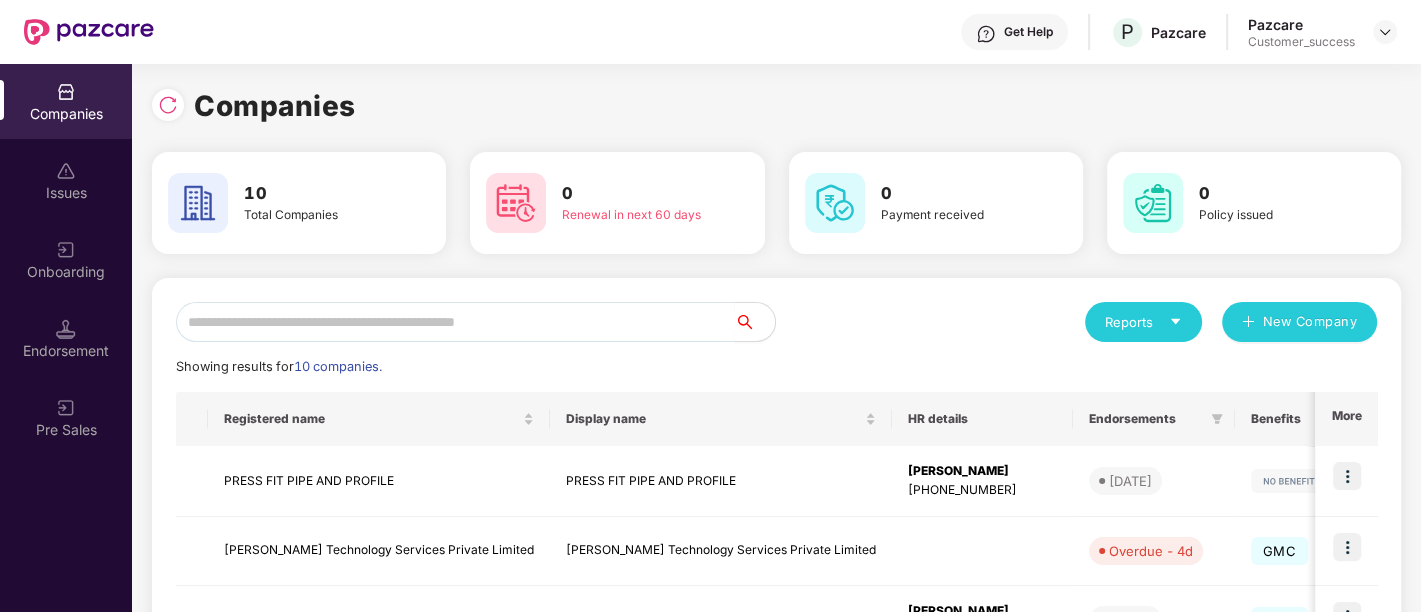 scroll, scrollTop: 351, scrollLeft: 0, axis: vertical 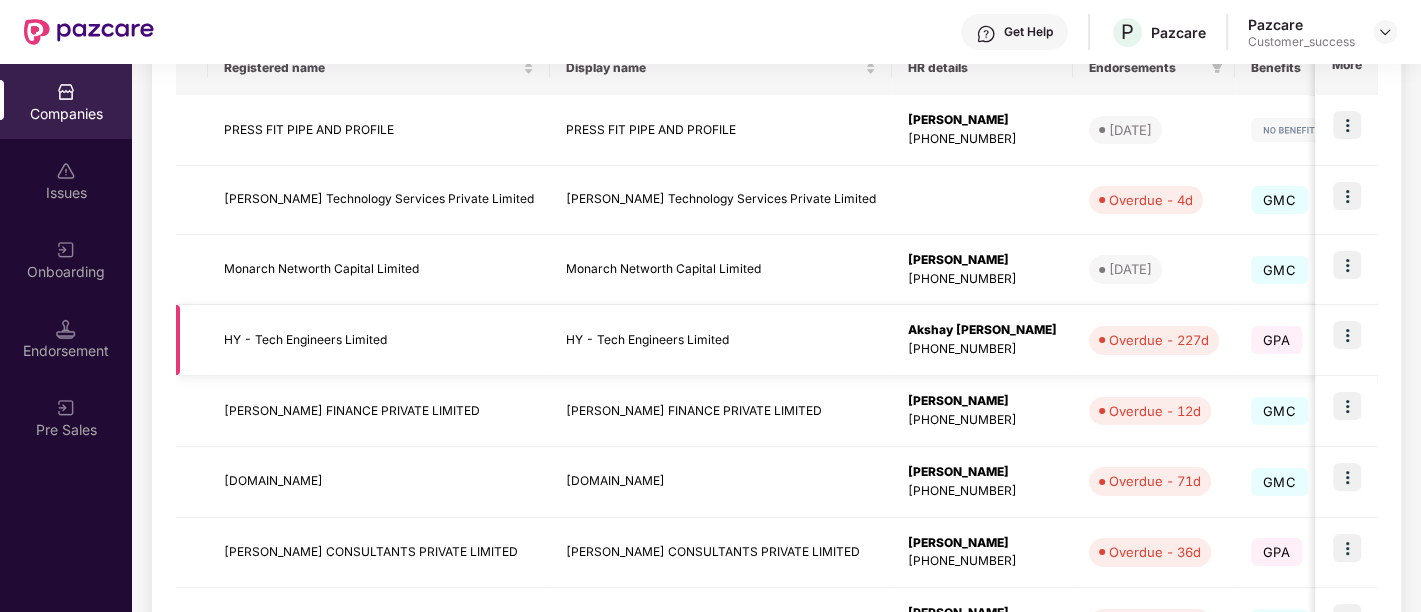 click on "GPA GMC" at bounding box center (1324, 340) 